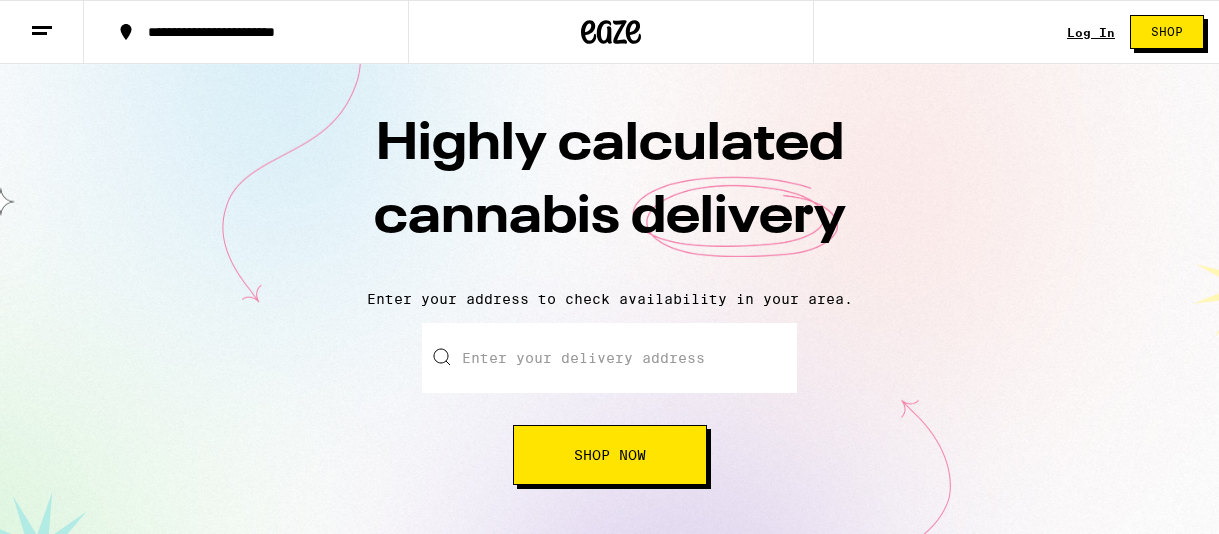 scroll, scrollTop: 0, scrollLeft: 0, axis: both 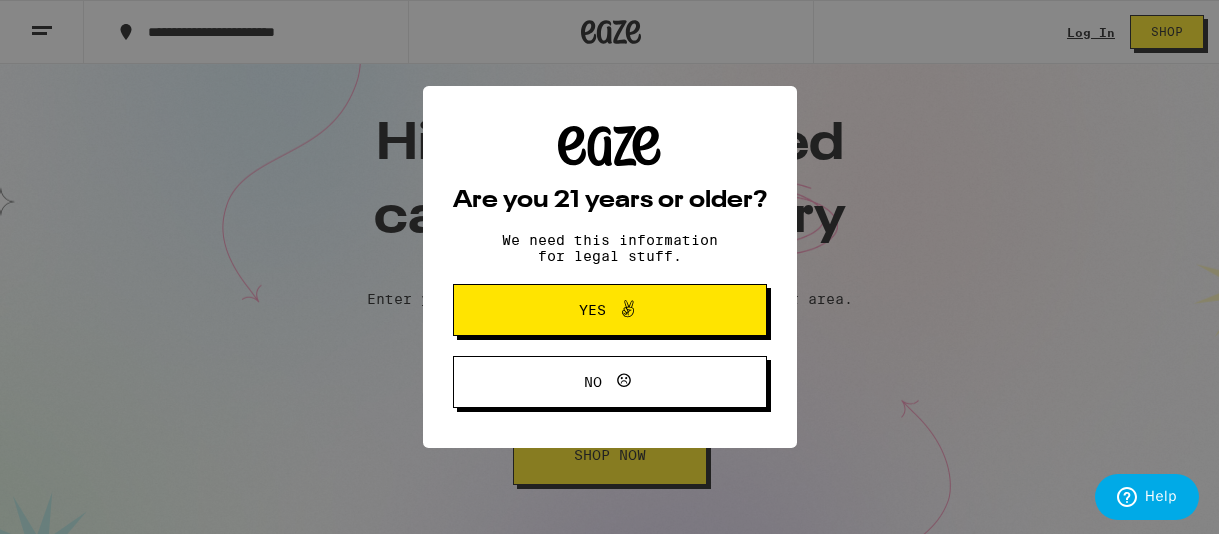 click on "Yes" at bounding box center [610, 310] 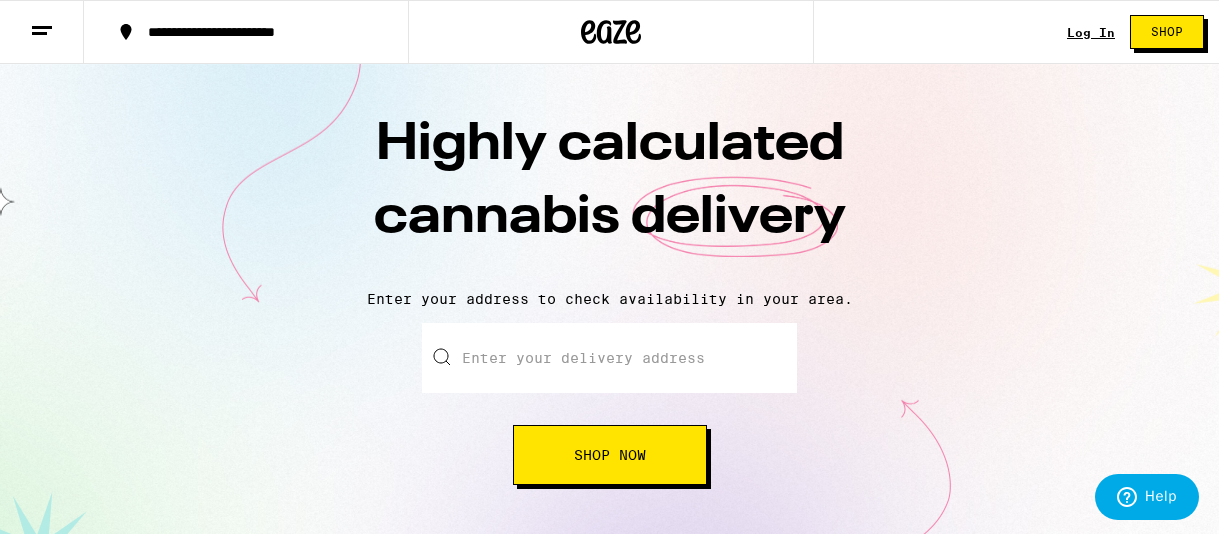 click on "Enter your delivery address" at bounding box center [609, 358] 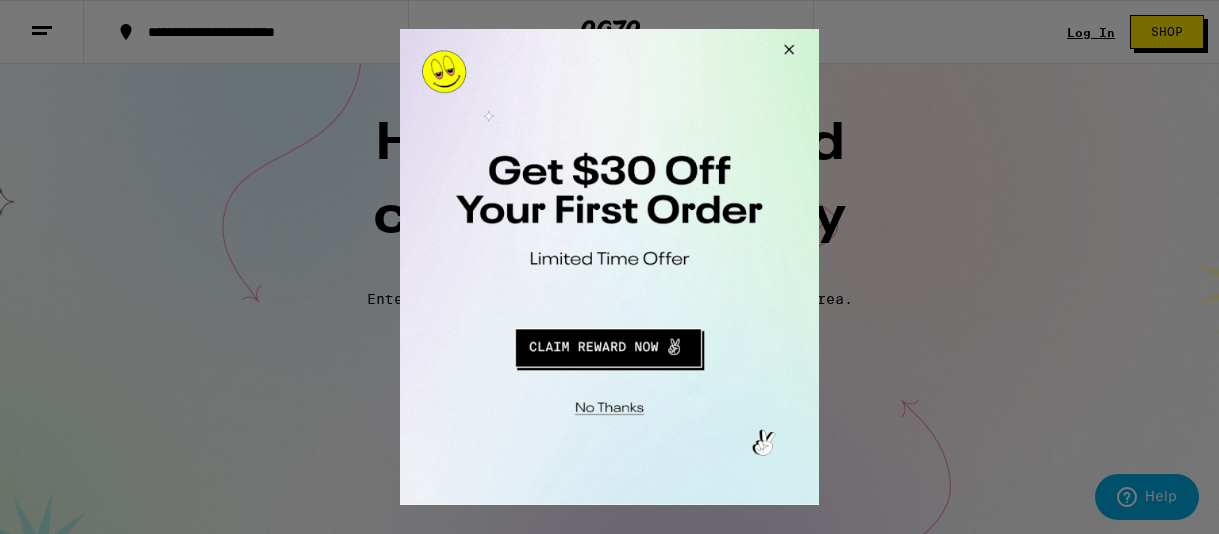 drag, startPoint x: 224, startPoint y: 380, endPoint x: 624, endPoint y: 409, distance: 401.04987 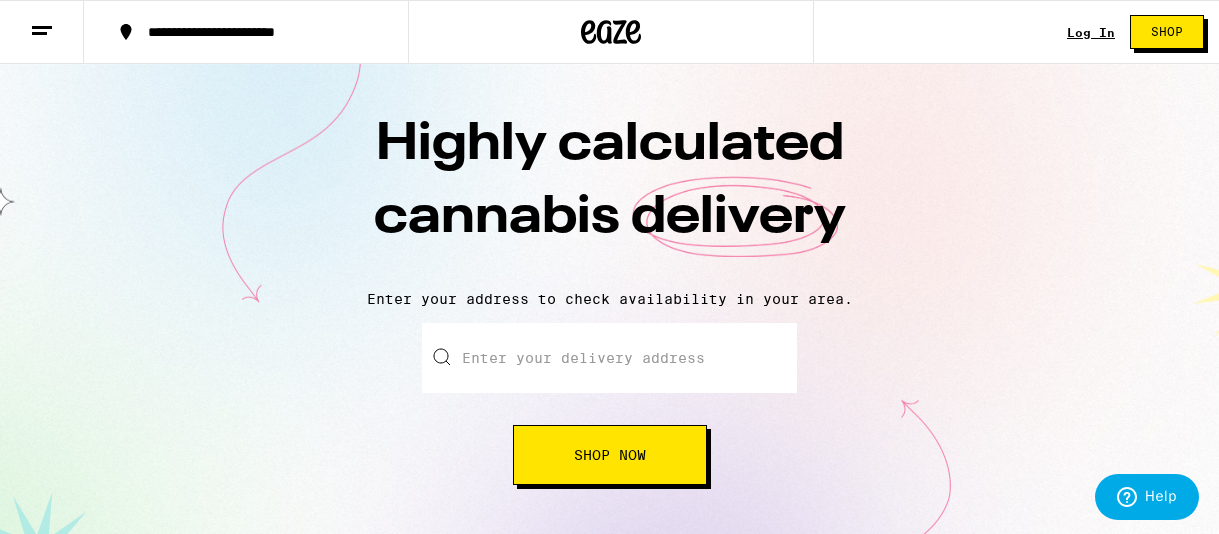 click on "Enter your delivery address" at bounding box center [609, 358] 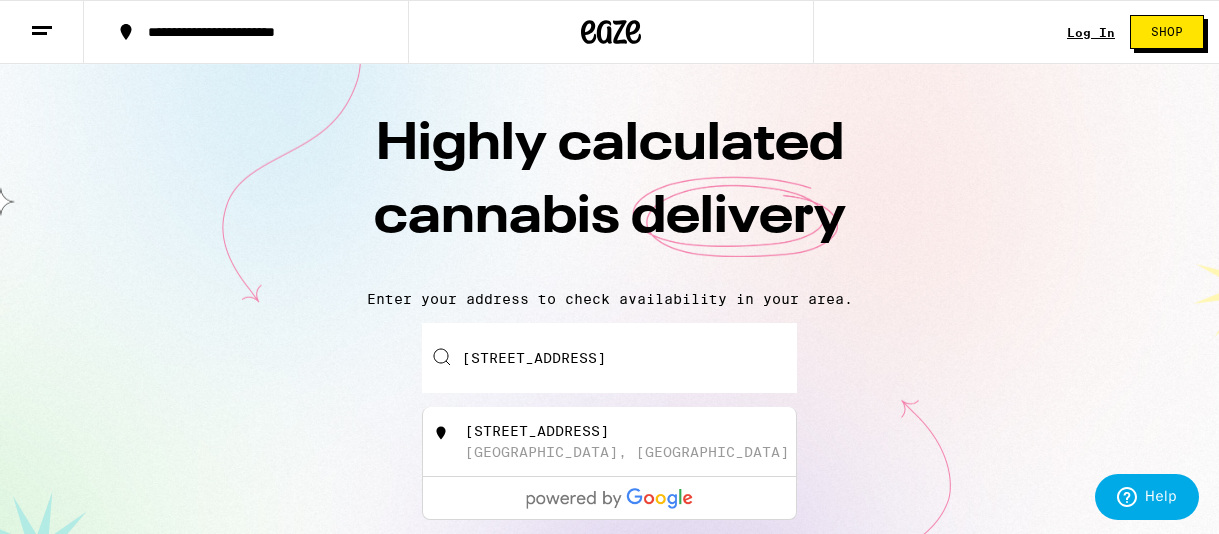 type on "[STREET_ADDRESS]" 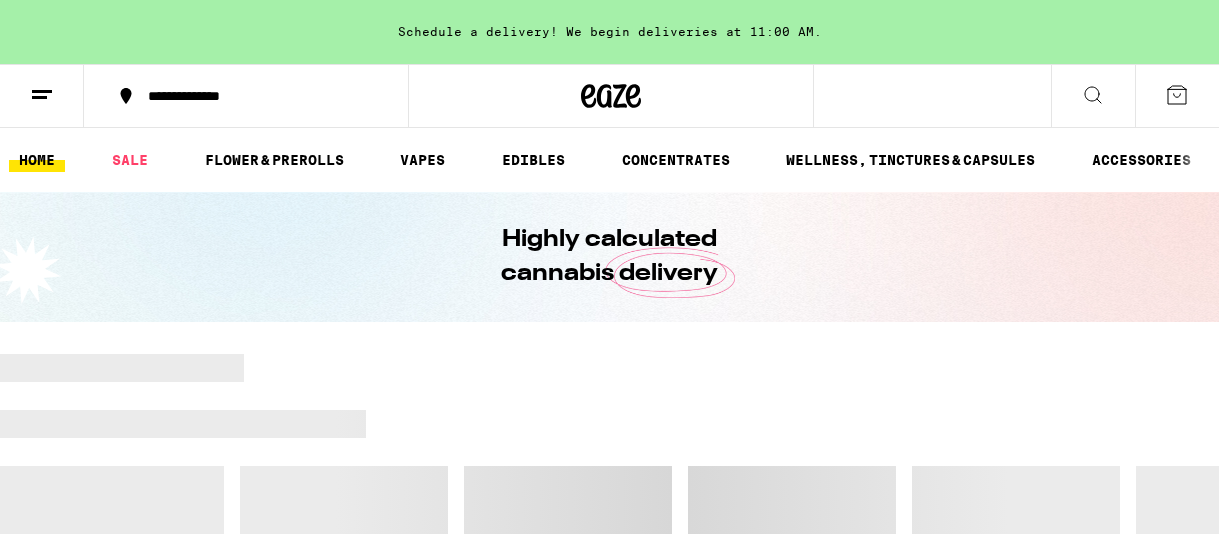 scroll, scrollTop: 0, scrollLeft: 0, axis: both 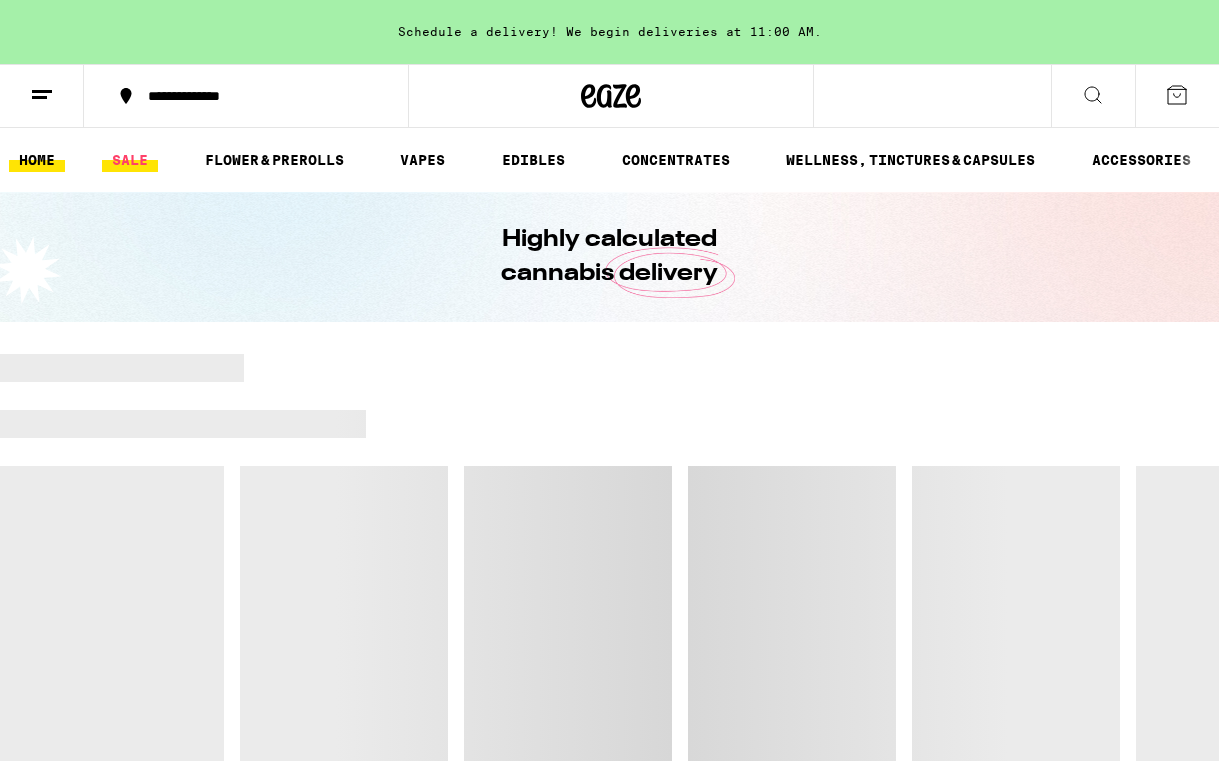 click on "SALE" at bounding box center (130, 160) 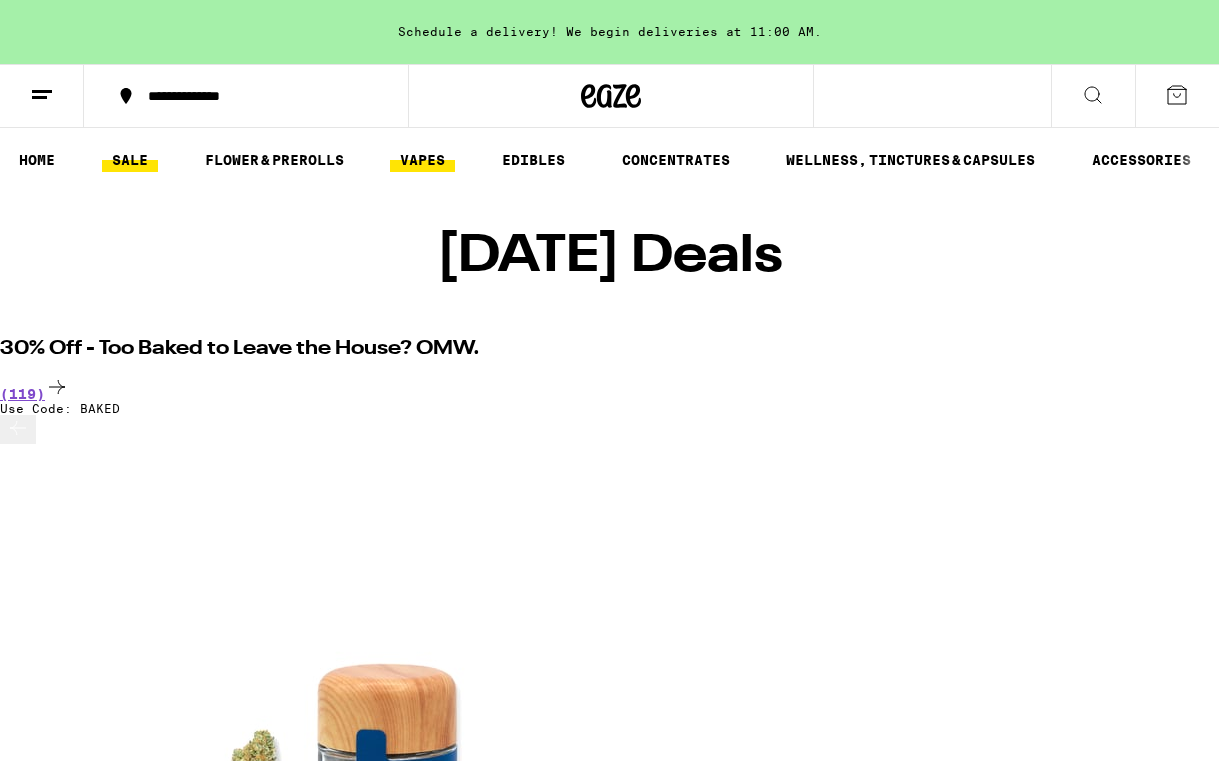 click on "VAPES" at bounding box center (422, 160) 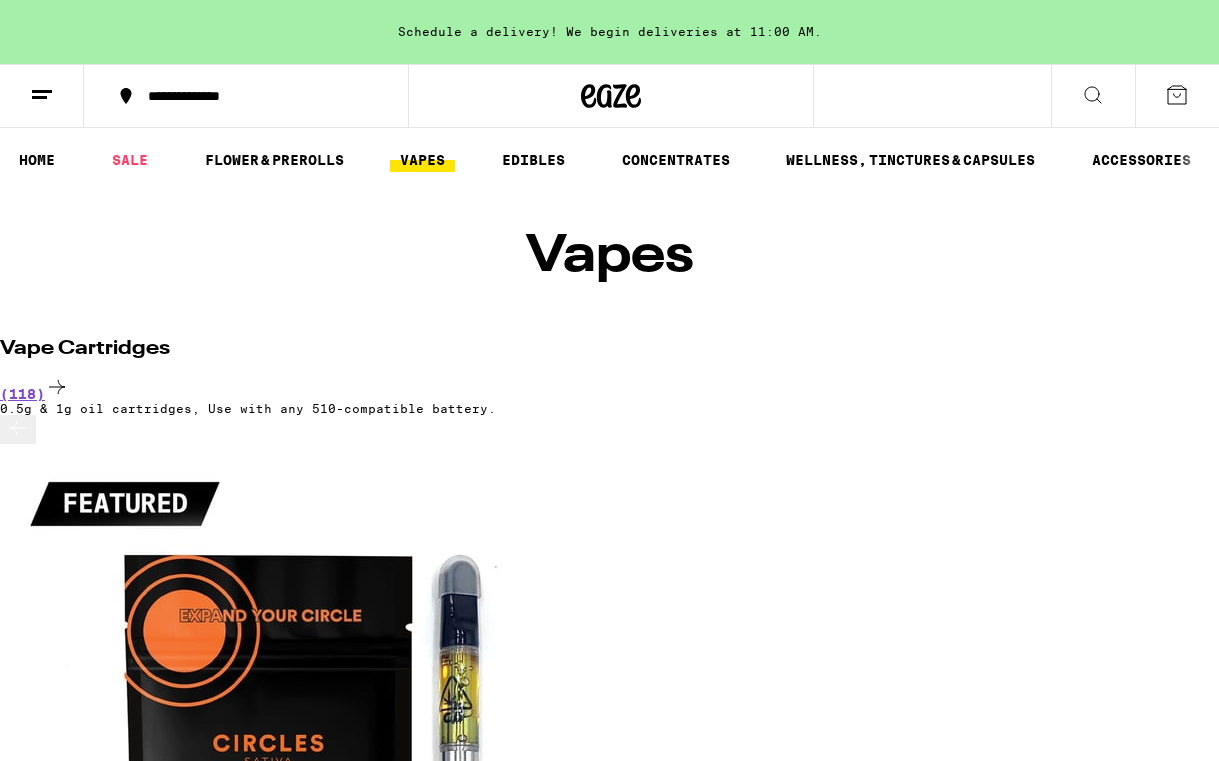 scroll, scrollTop: 0, scrollLeft: 0, axis: both 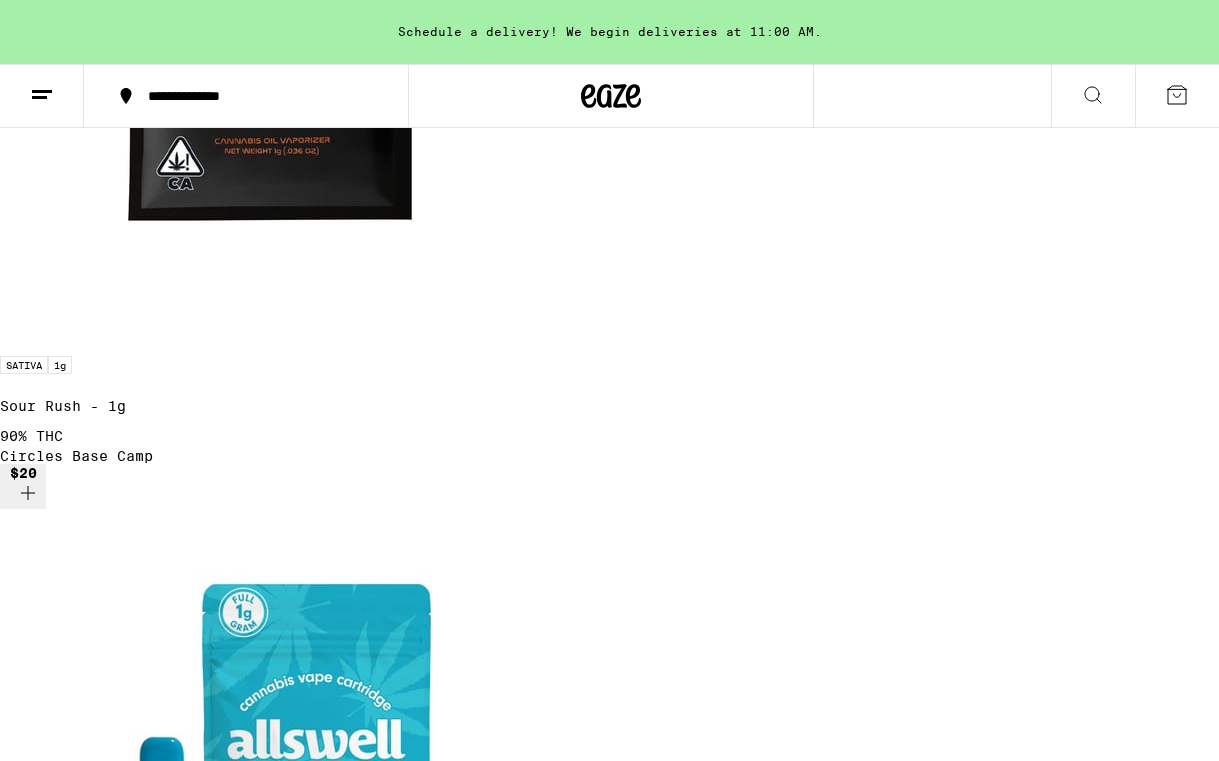 click 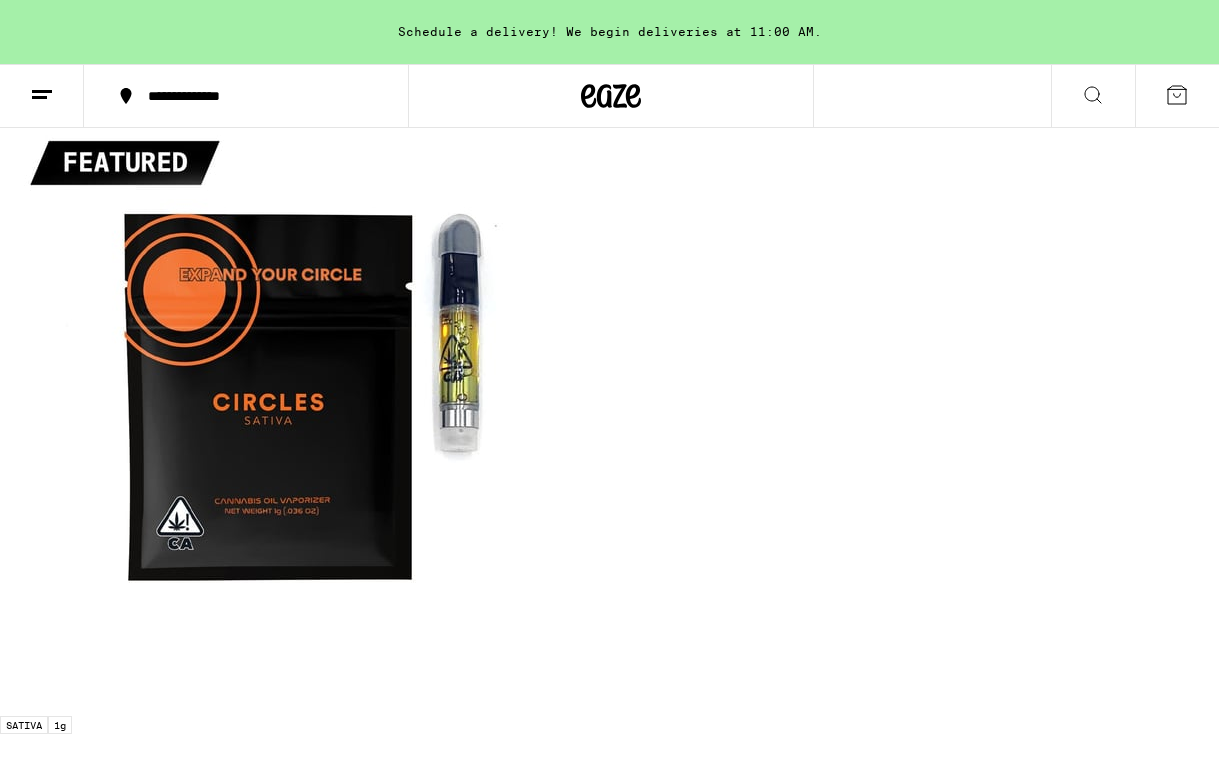 scroll, scrollTop: 0, scrollLeft: 0, axis: both 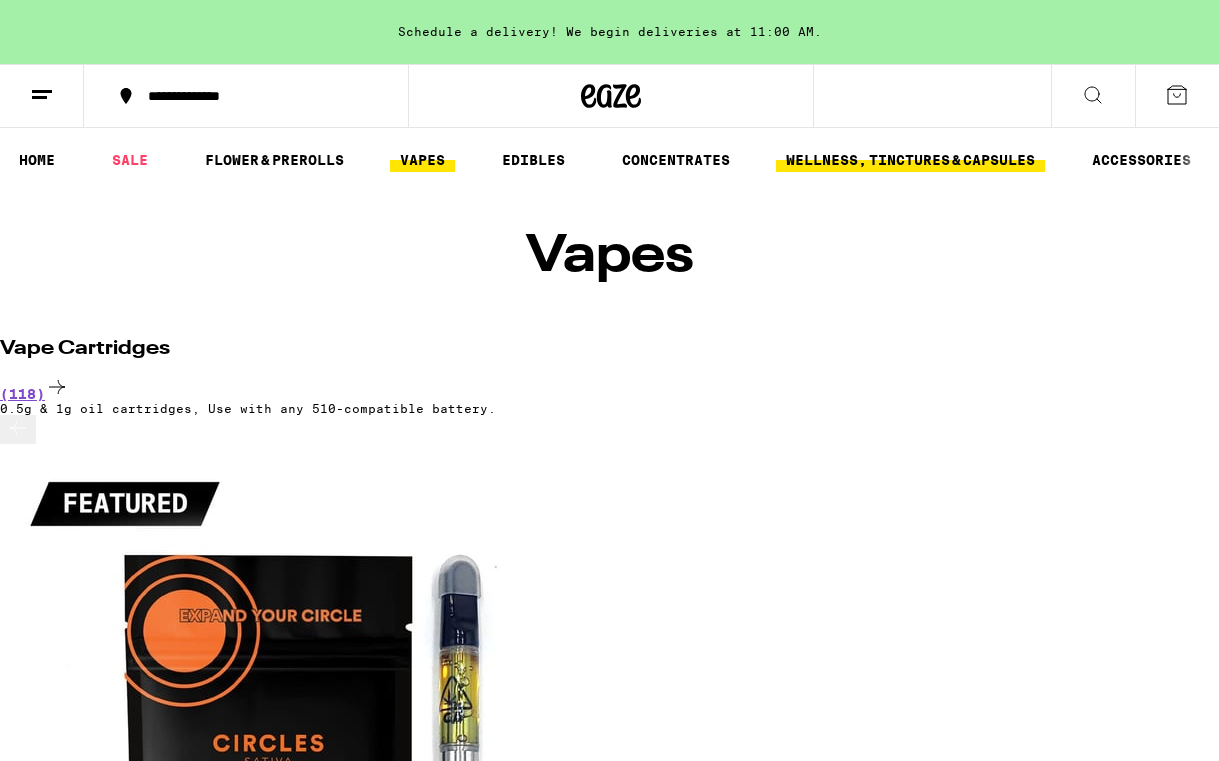 click on "WELLNESS, TINCTURES & CAPSULES" at bounding box center [910, 160] 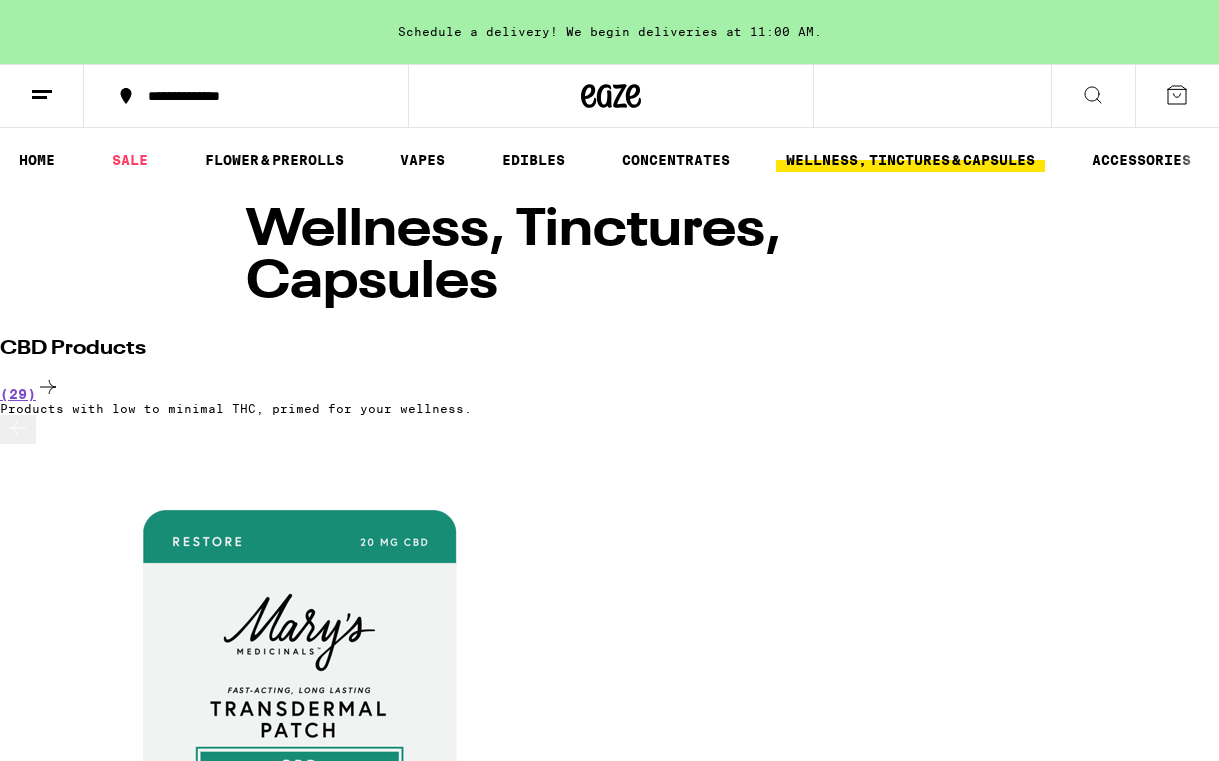 scroll, scrollTop: 0, scrollLeft: 0, axis: both 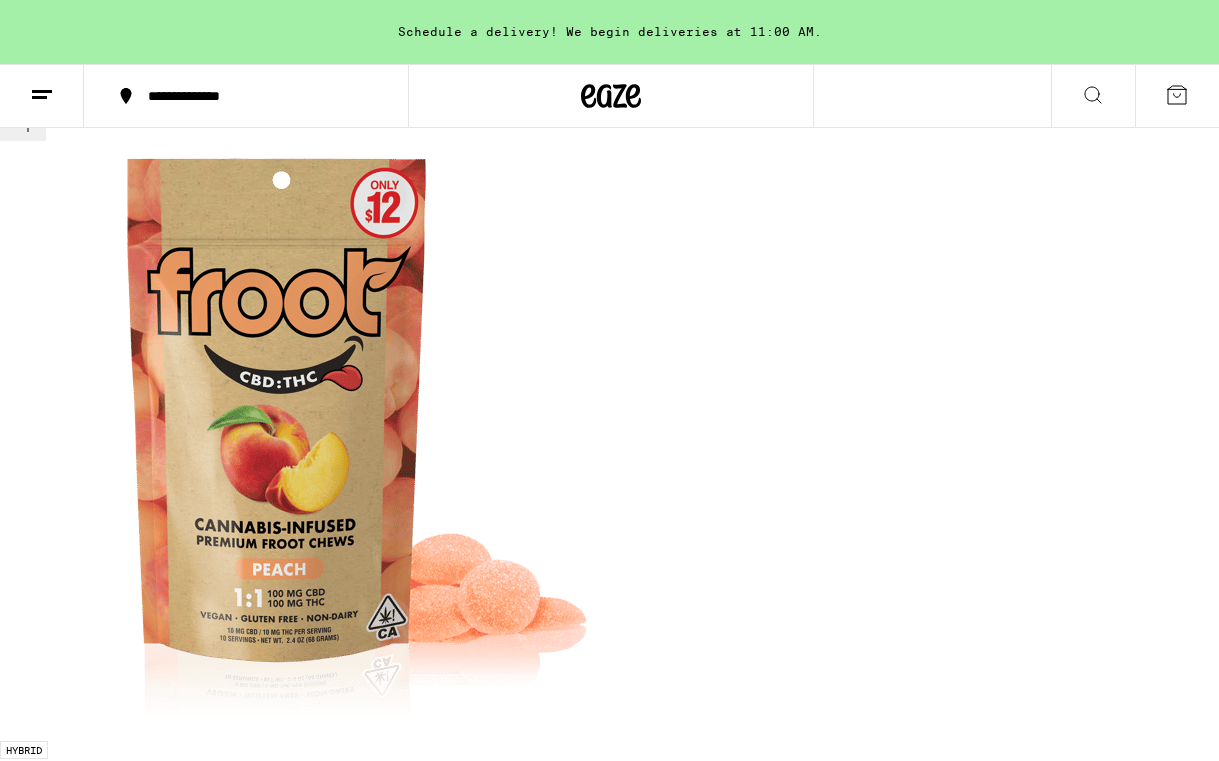 click 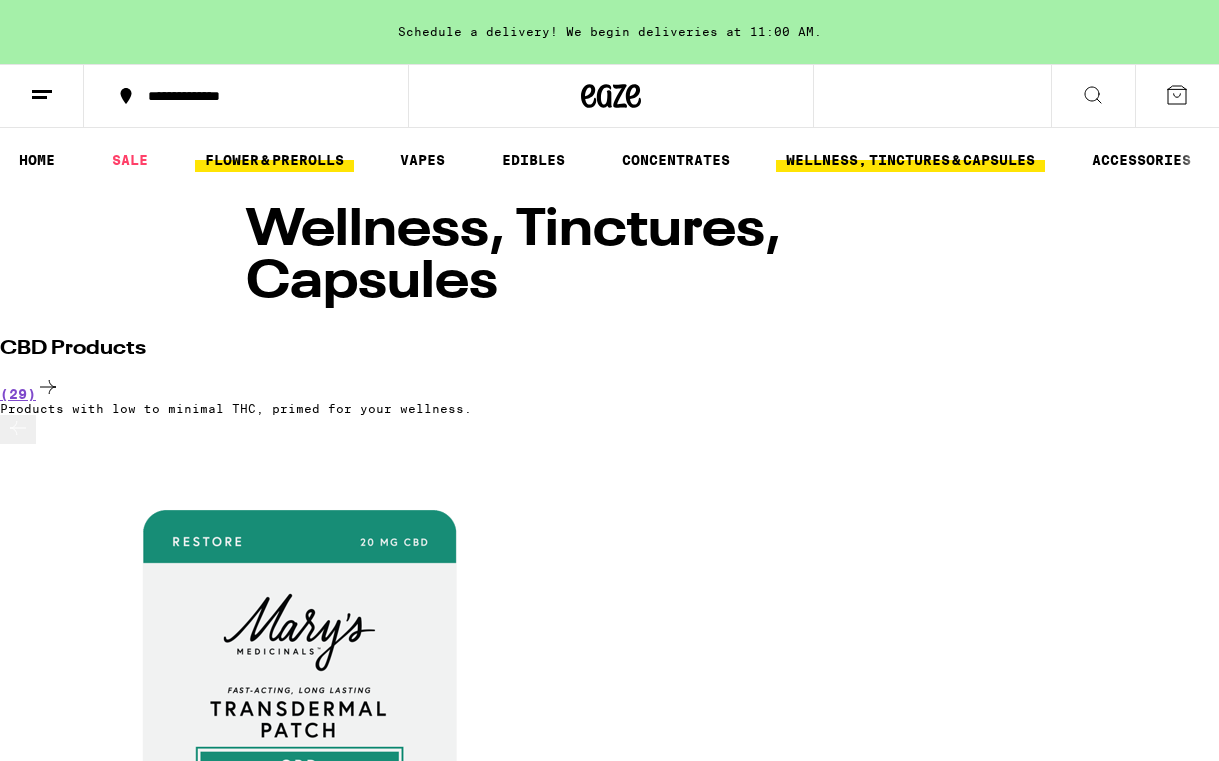click on "FLOWER & PREROLLS" at bounding box center [274, 160] 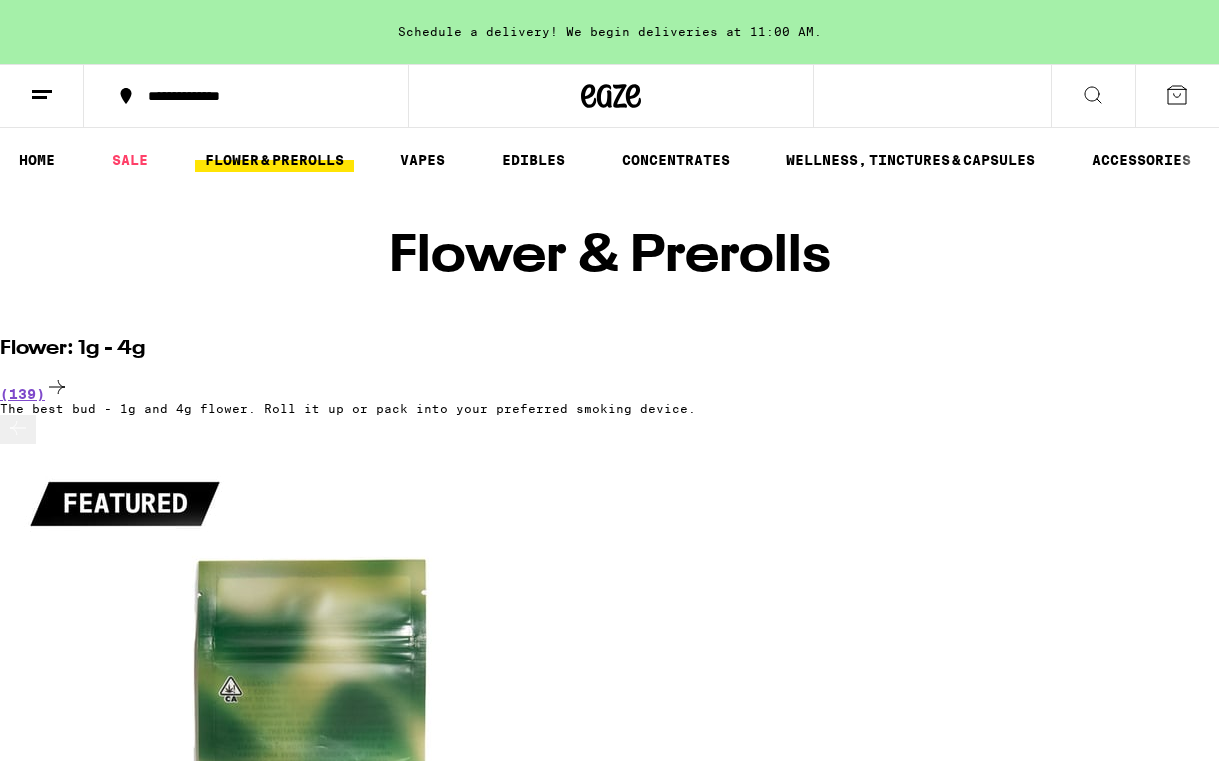 click on "FLOWER & PREROLLS" at bounding box center [274, 160] 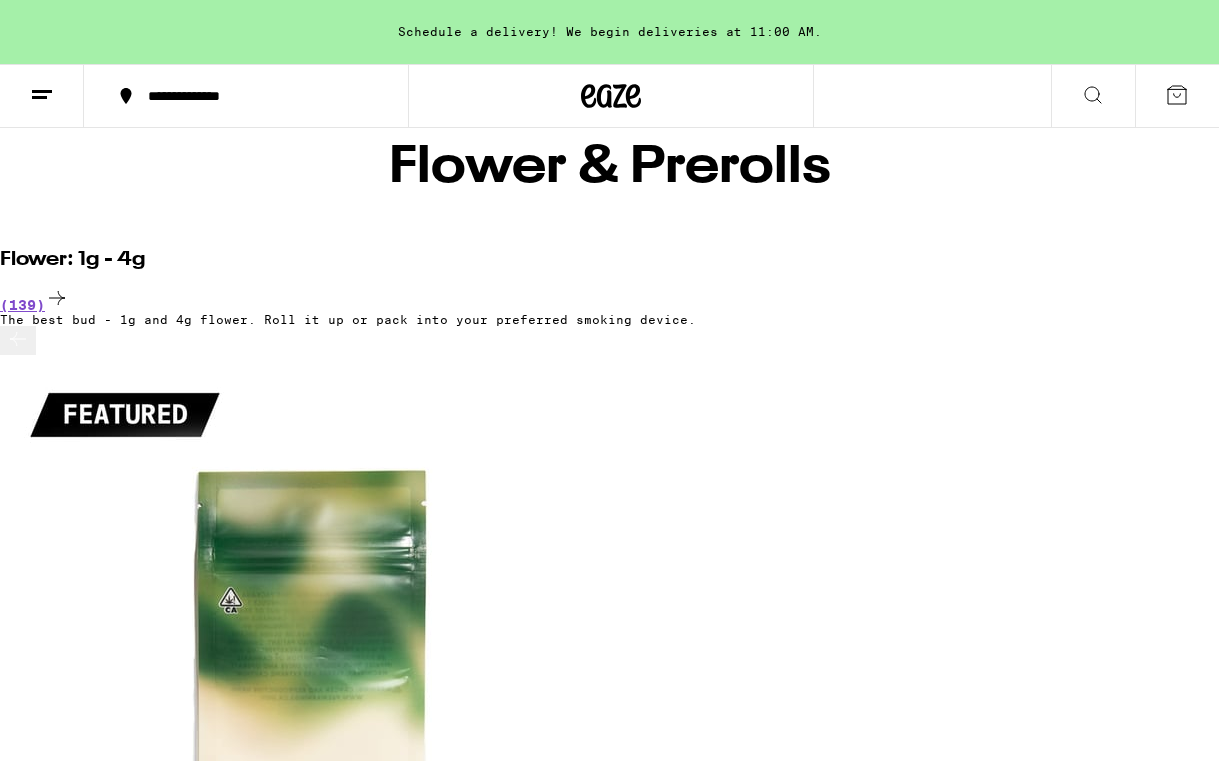scroll, scrollTop: 122, scrollLeft: 0, axis: vertical 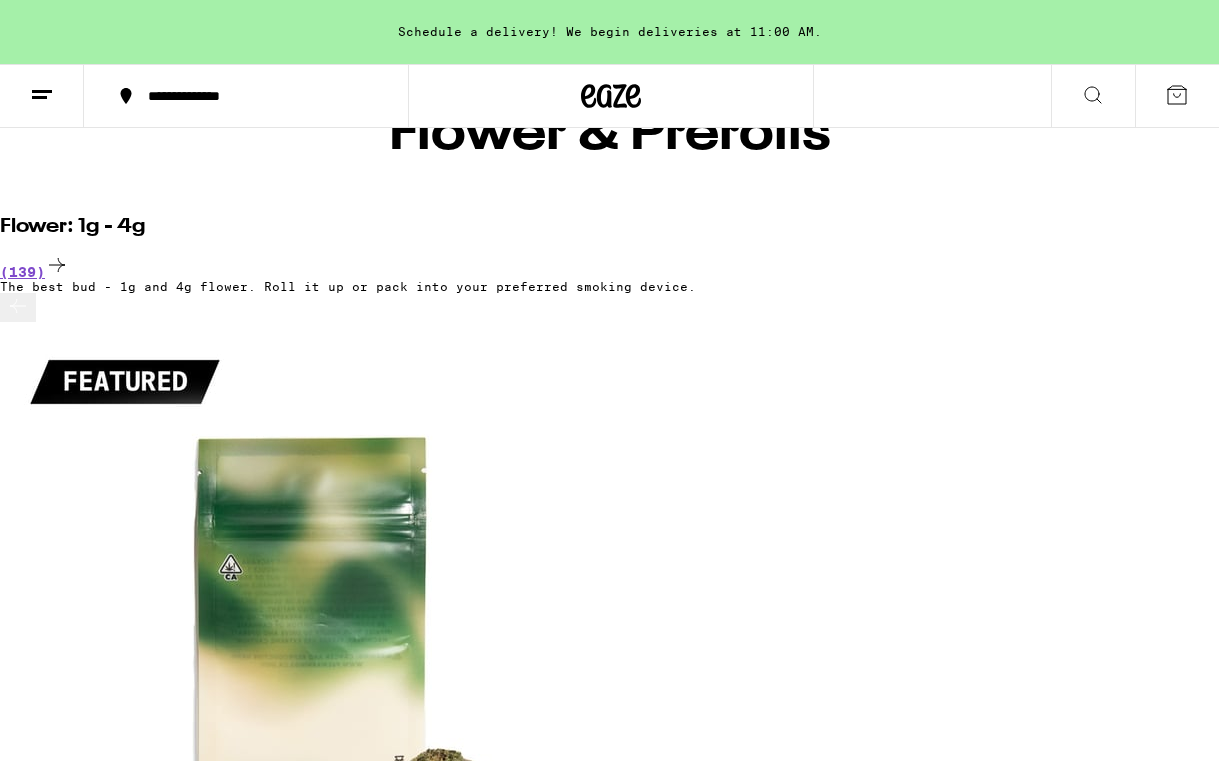 click at bounding box center (18, 4066) 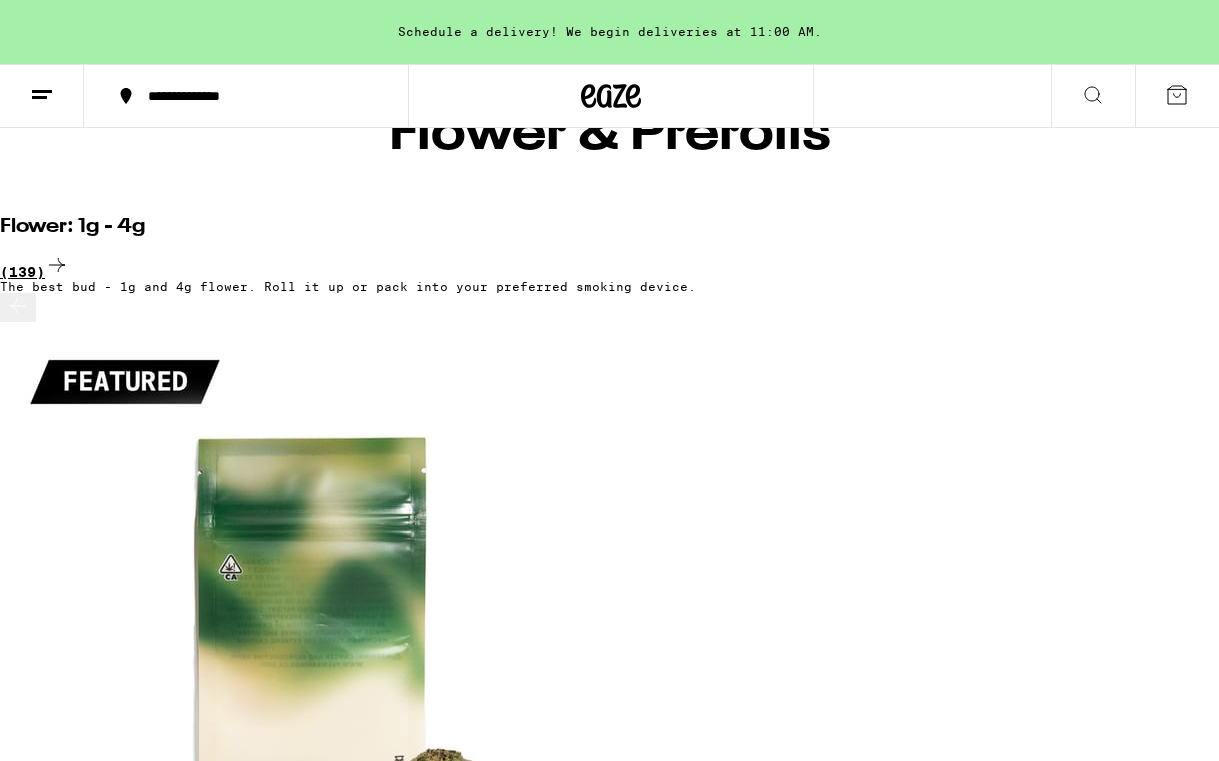 click on "(139)" at bounding box center [609, 266] 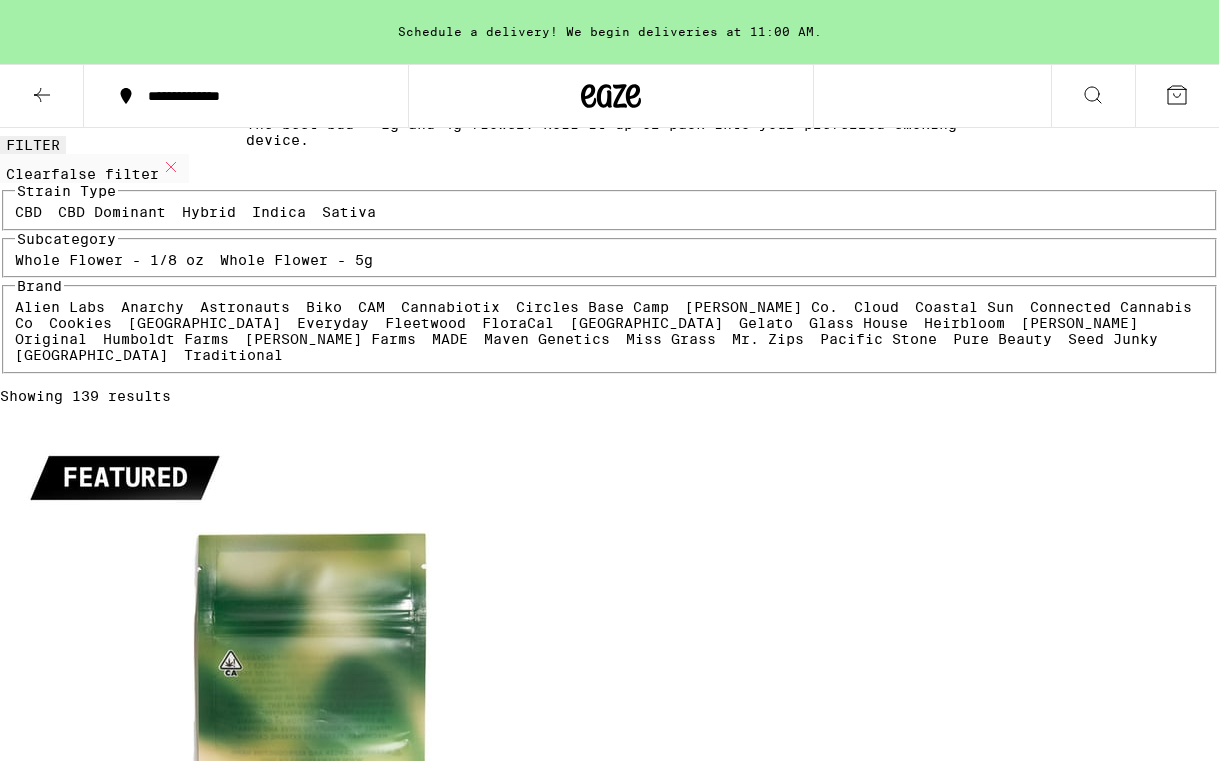 scroll, scrollTop: 0, scrollLeft: 0, axis: both 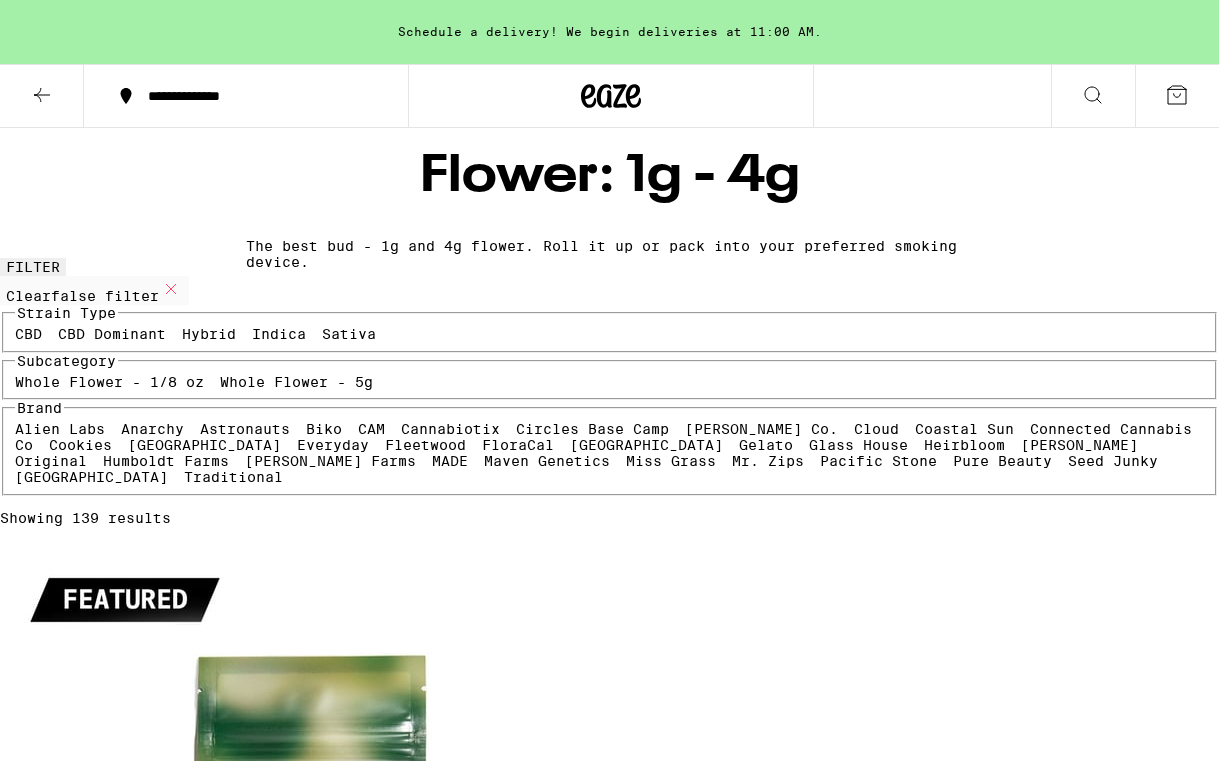 click on "Sativa" at bounding box center (349, 334) 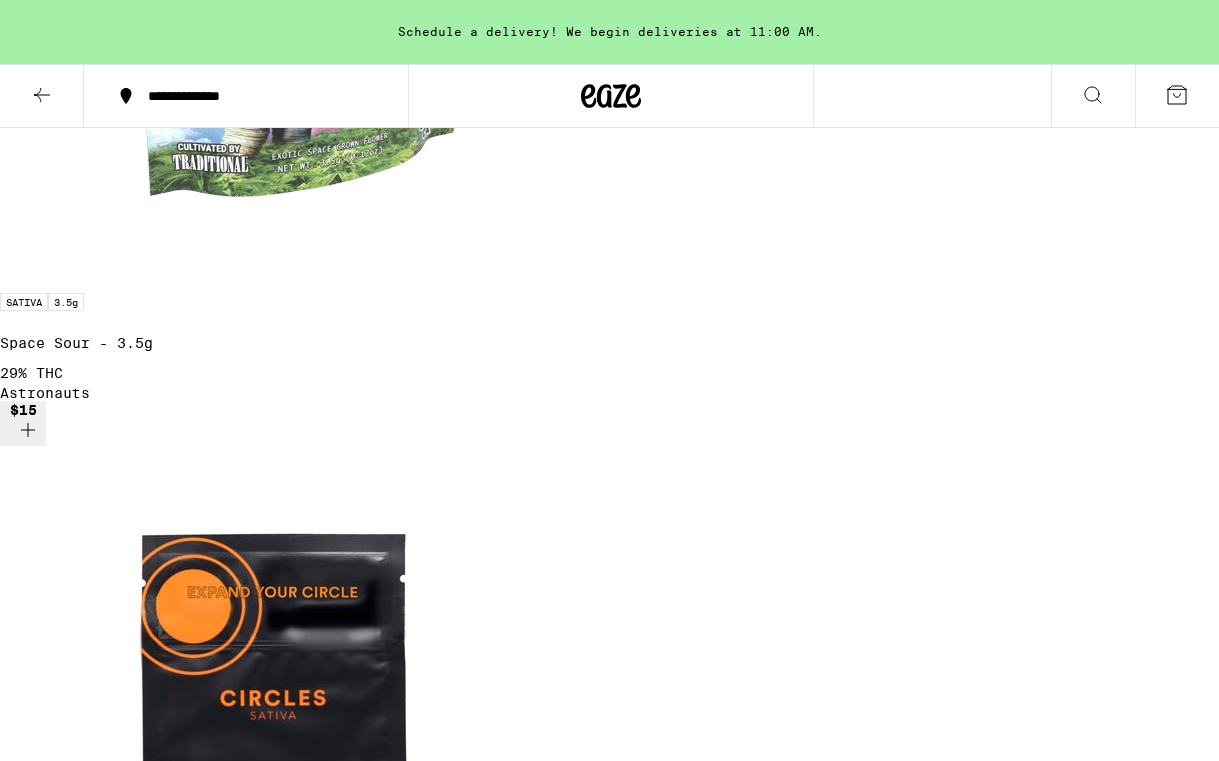 scroll, scrollTop: 2425, scrollLeft: 0, axis: vertical 